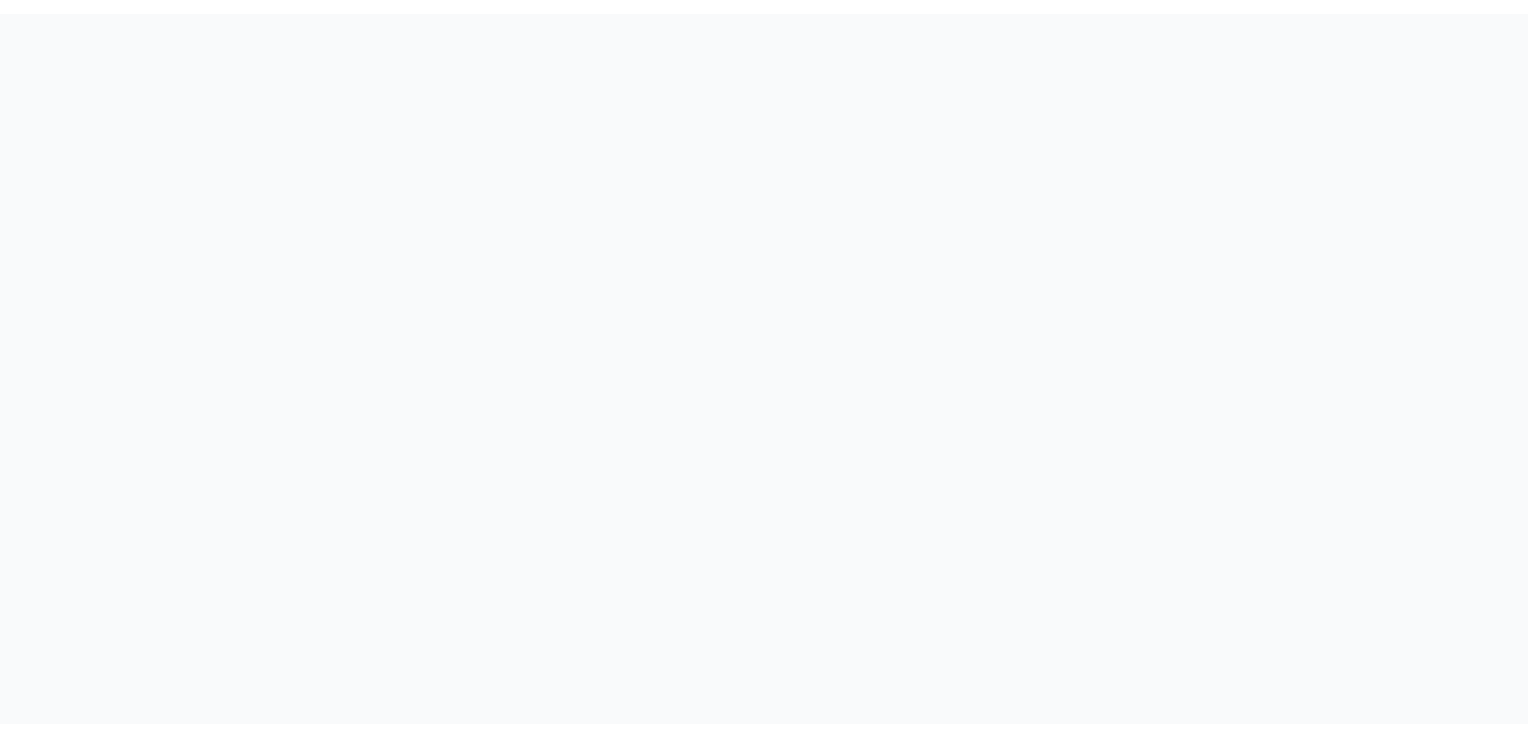 scroll, scrollTop: 0, scrollLeft: 0, axis: both 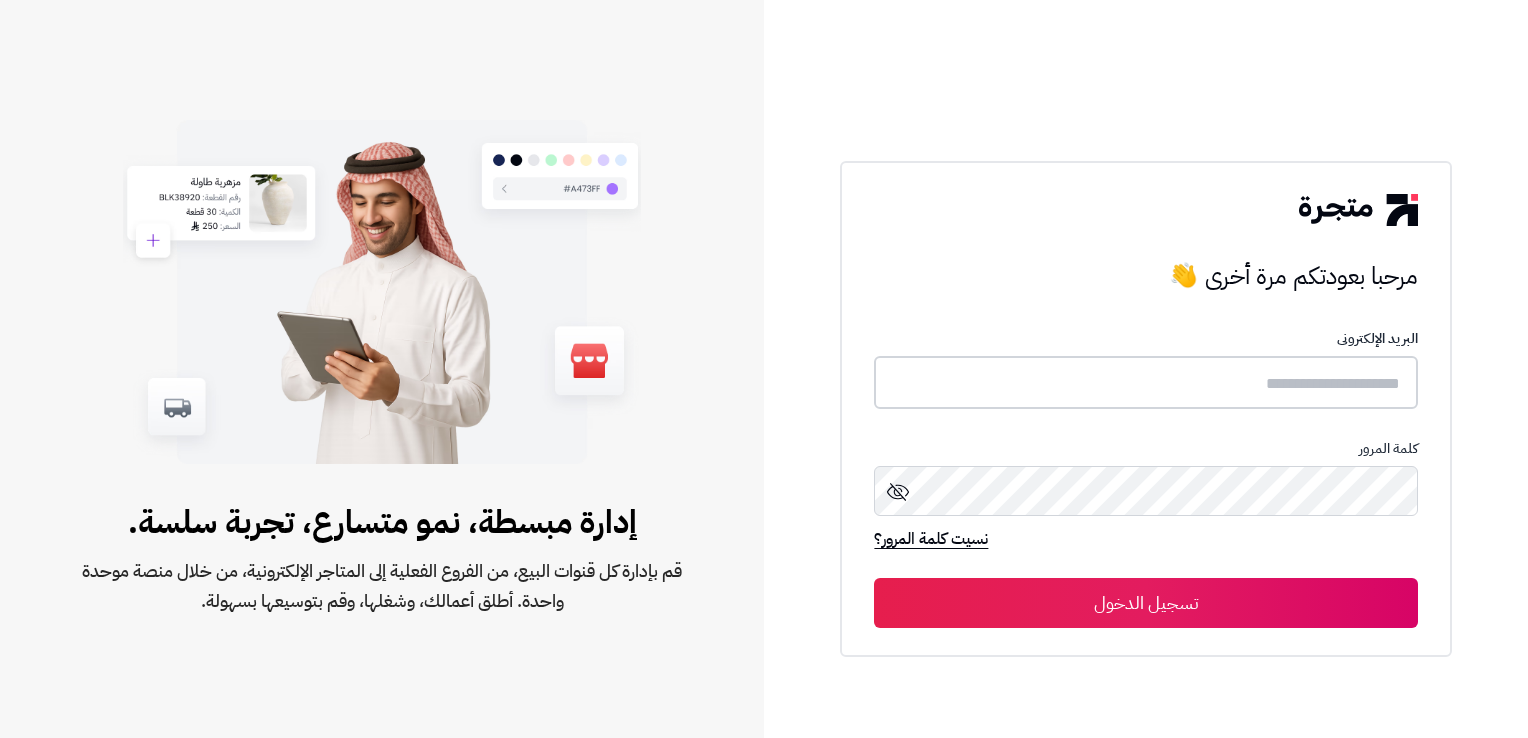 type on "**********" 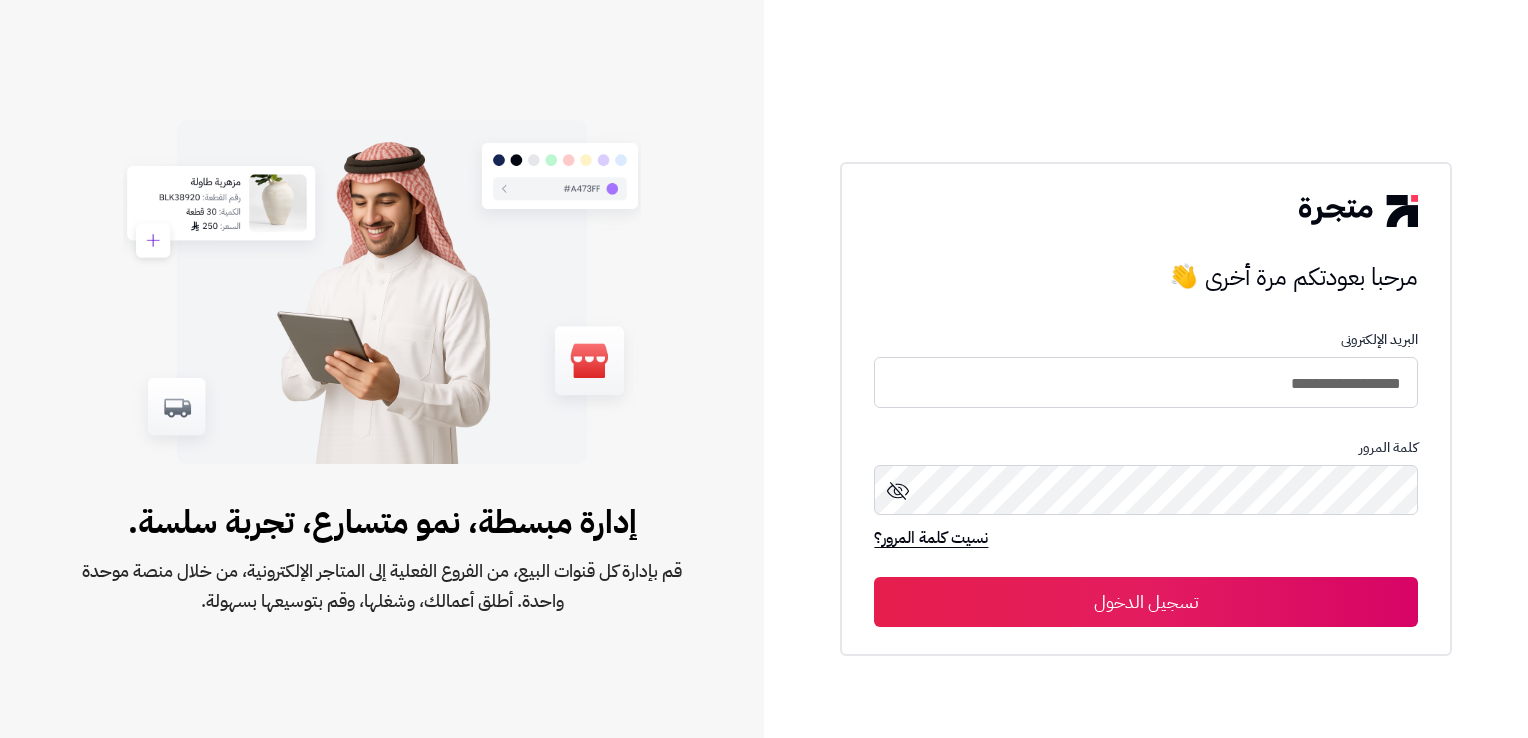 click on "تسجيل الدخول" at bounding box center (1145, 602) 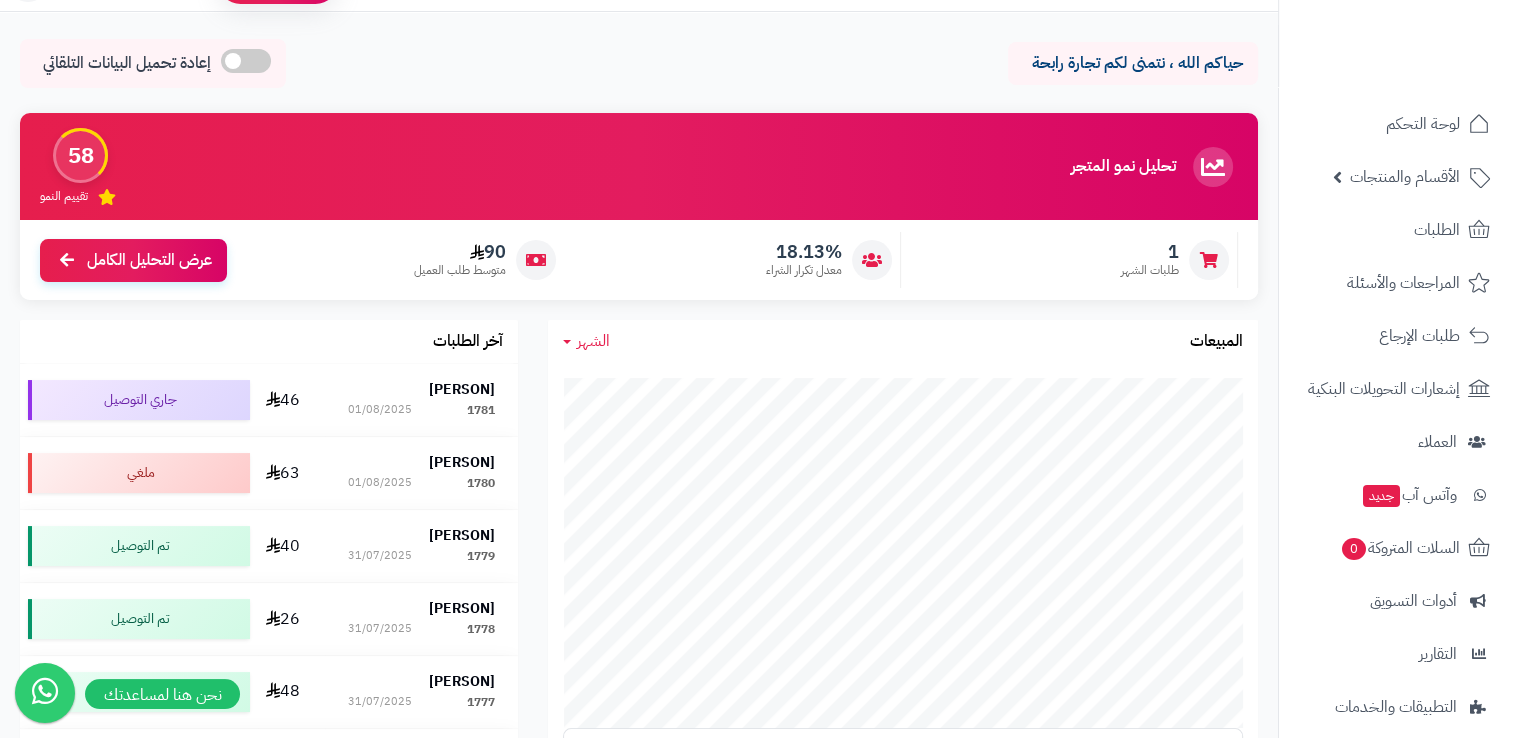 scroll, scrollTop: 200, scrollLeft: 0, axis: vertical 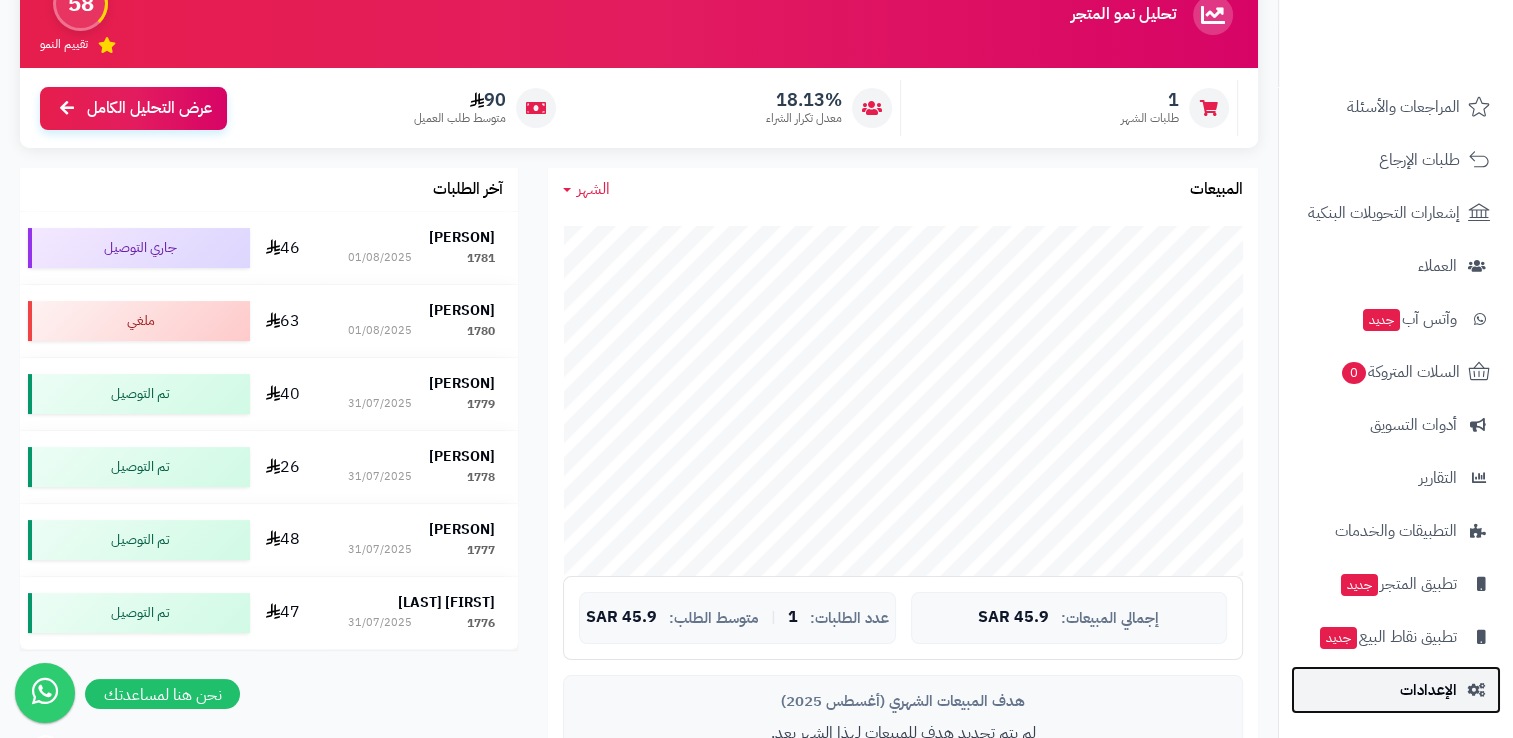 click on "الإعدادات" at bounding box center [1428, 690] 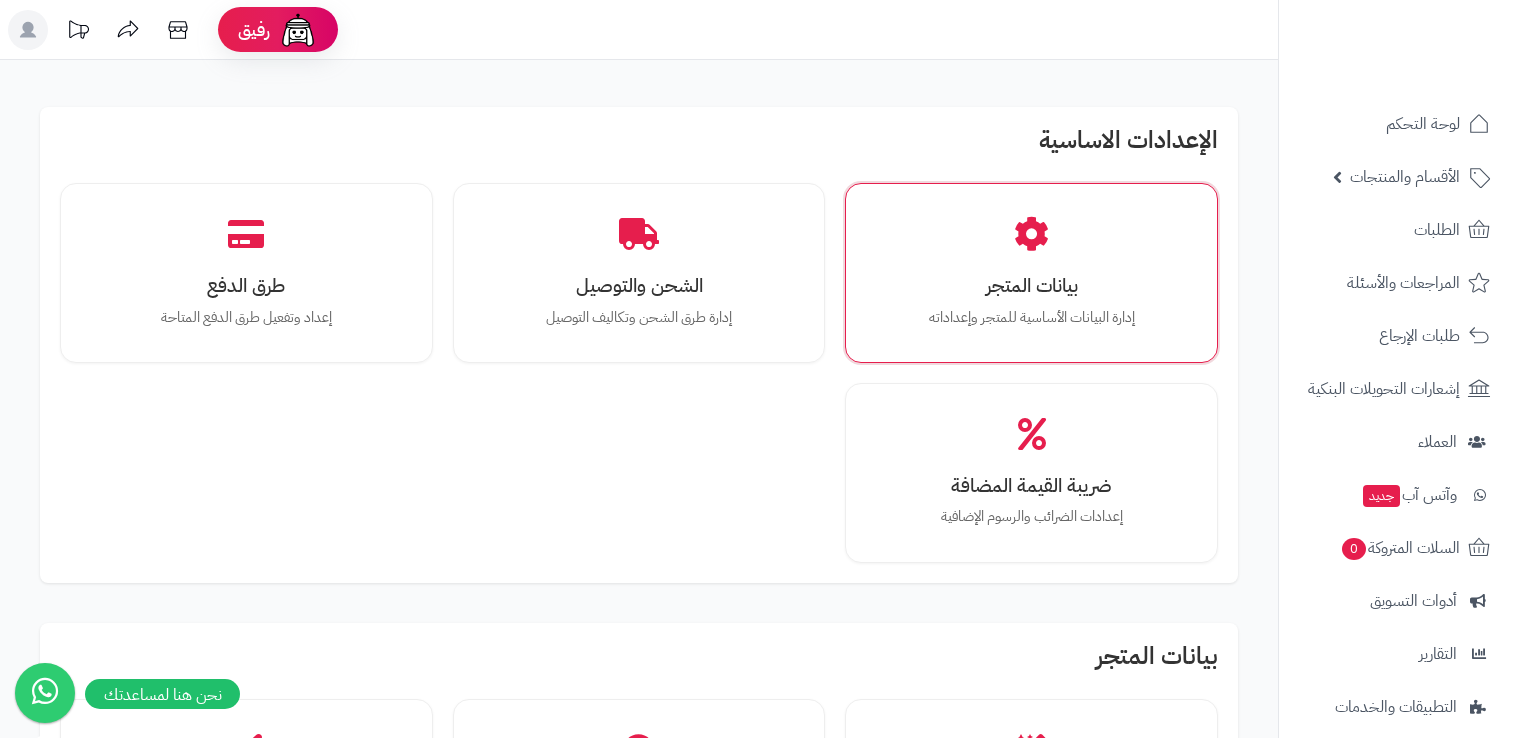 scroll, scrollTop: 0, scrollLeft: 0, axis: both 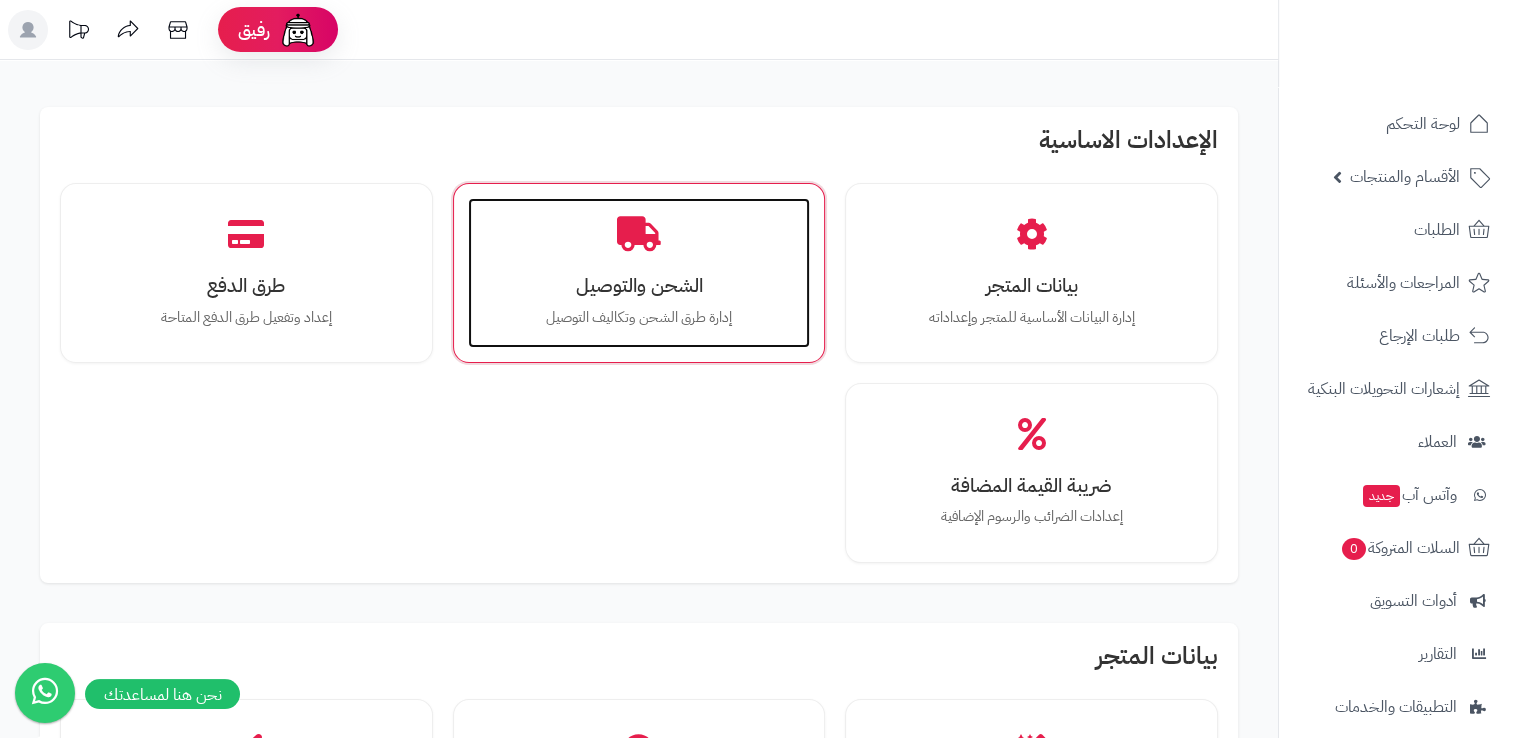 click on "إدارة طرق الشحن وتكاليف التوصيل" at bounding box center (639, 318) 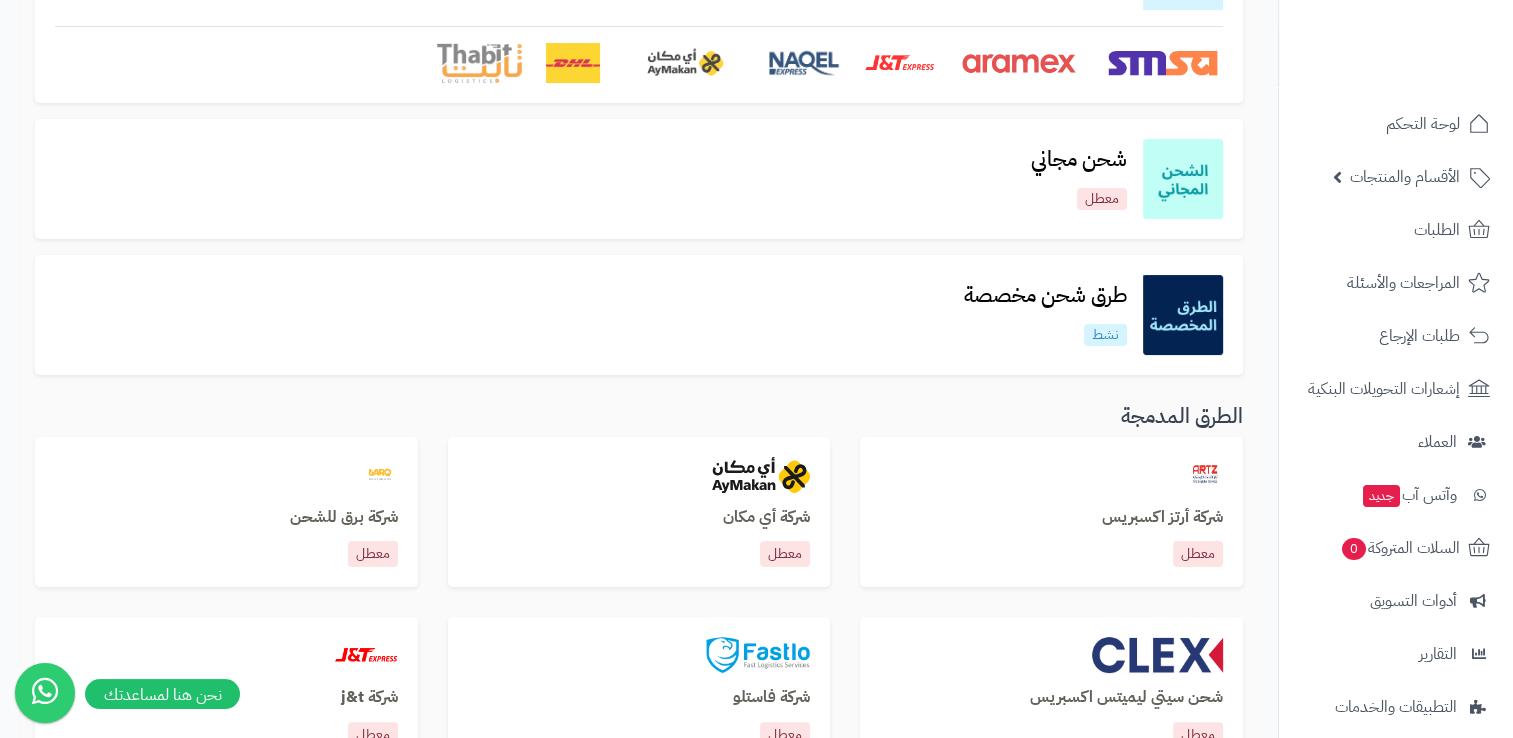 scroll, scrollTop: 300, scrollLeft: 0, axis: vertical 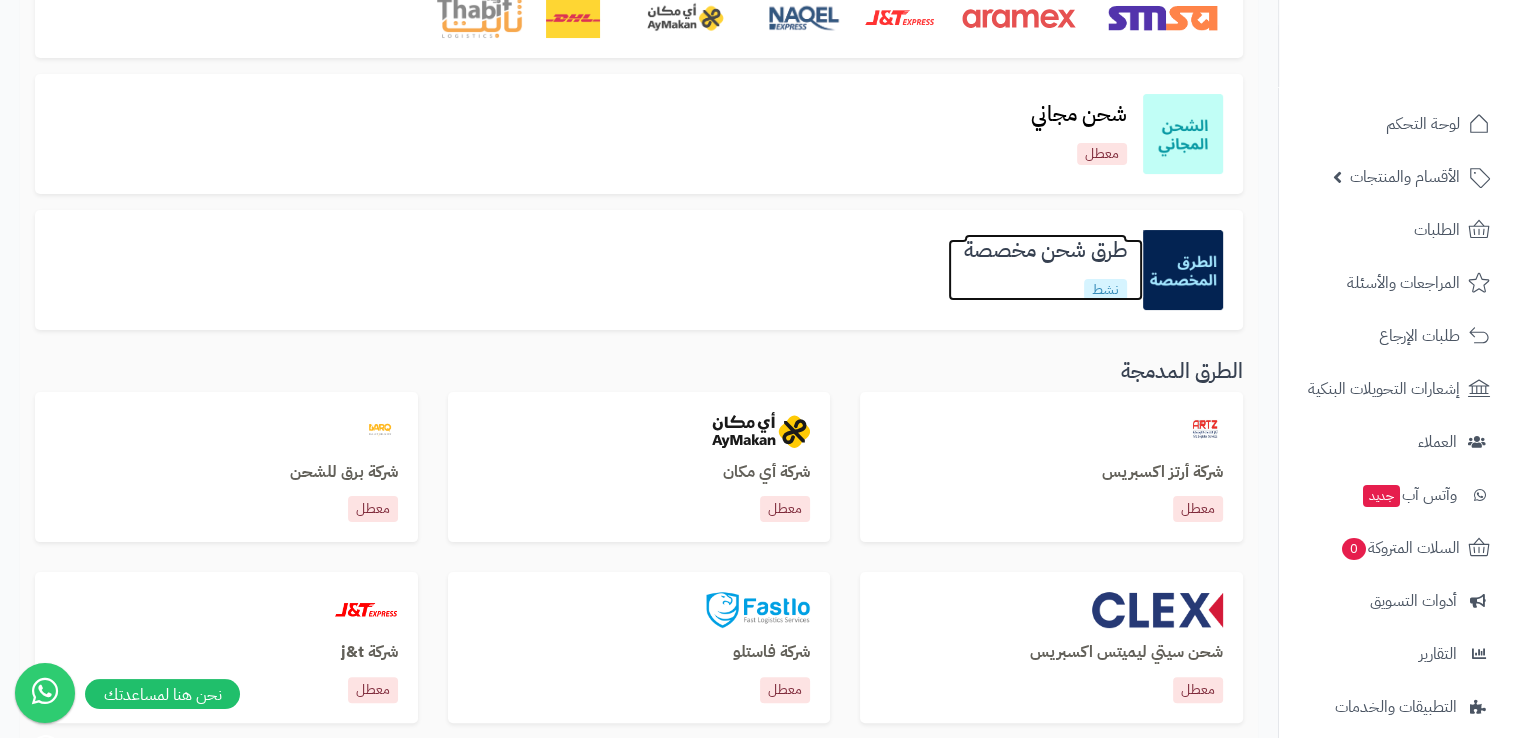 click on "طرق شحن مخصصة
نشط" at bounding box center [1045, 269] 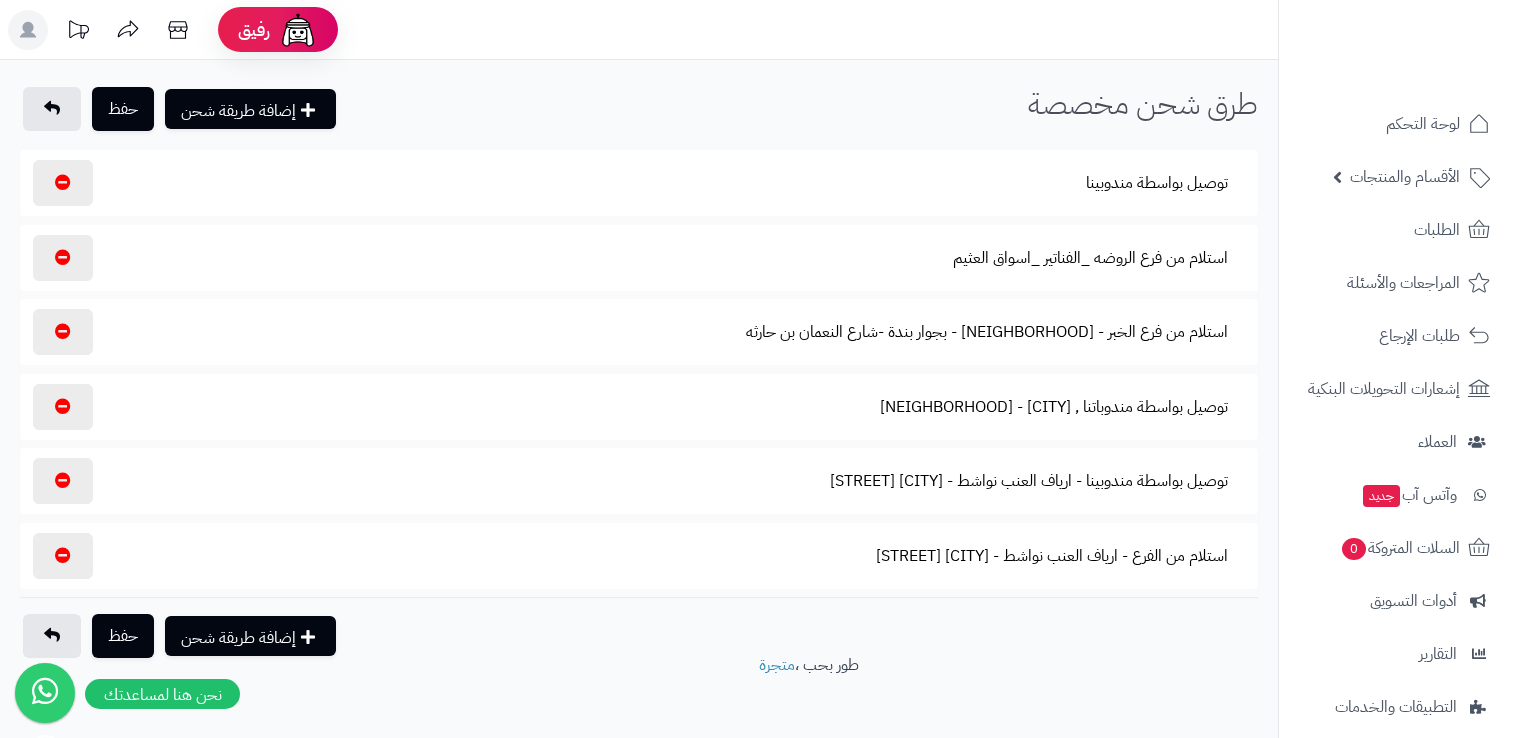scroll, scrollTop: 0, scrollLeft: 0, axis: both 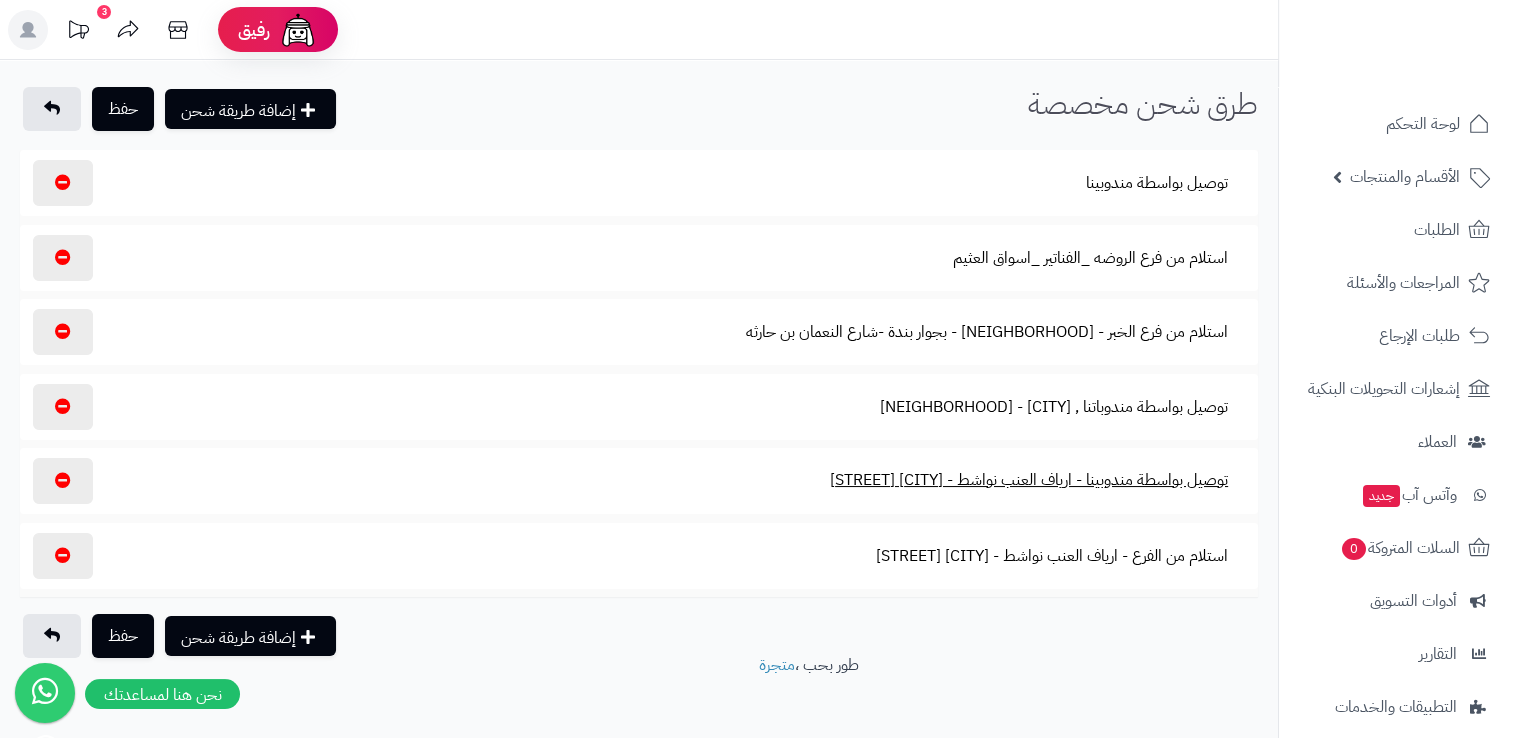 click on "توصيل بواسطة مندوبينا - ارياف العنب نواشط - [CITY] شارع الامير نايف بن عبدالعزيز" at bounding box center (1029, 480) 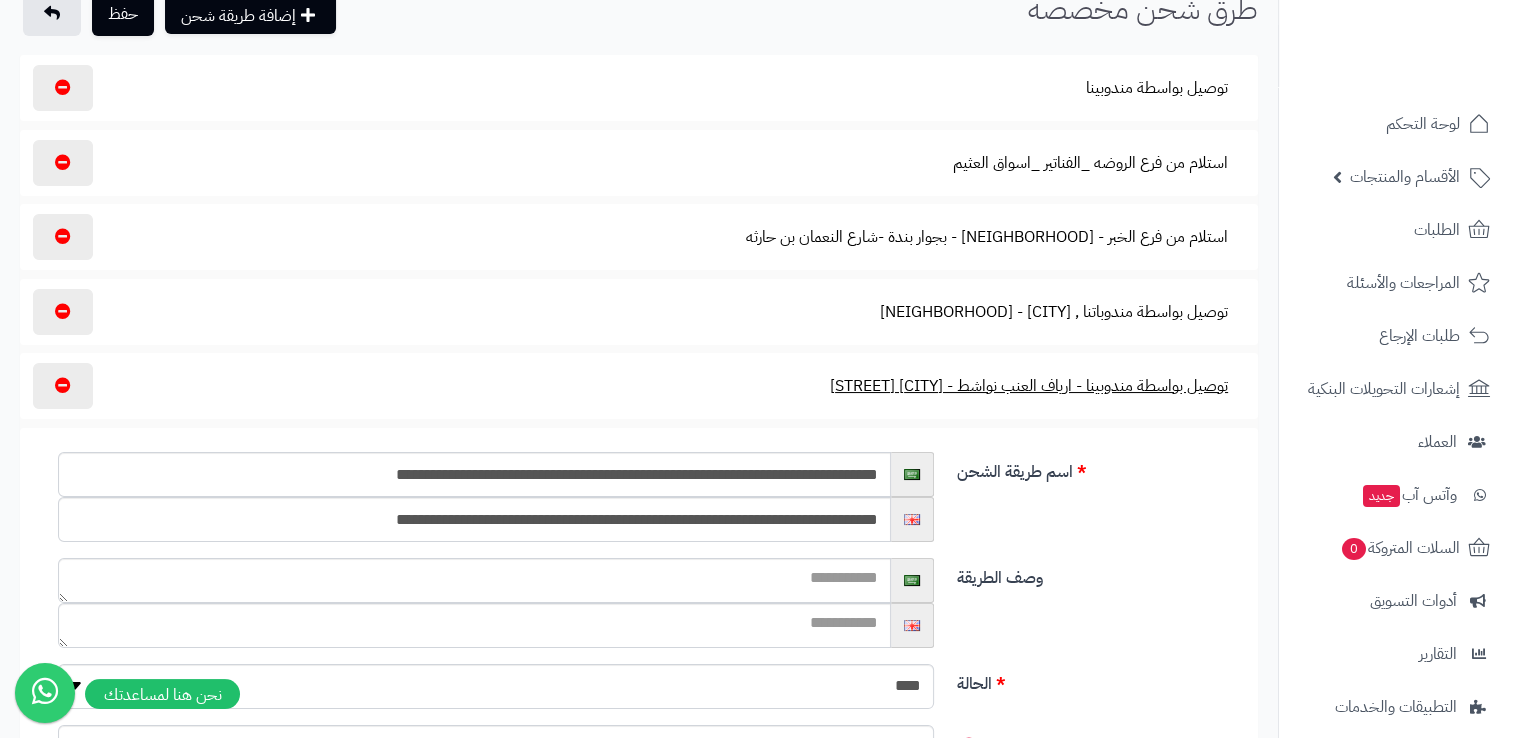 scroll, scrollTop: 100, scrollLeft: 0, axis: vertical 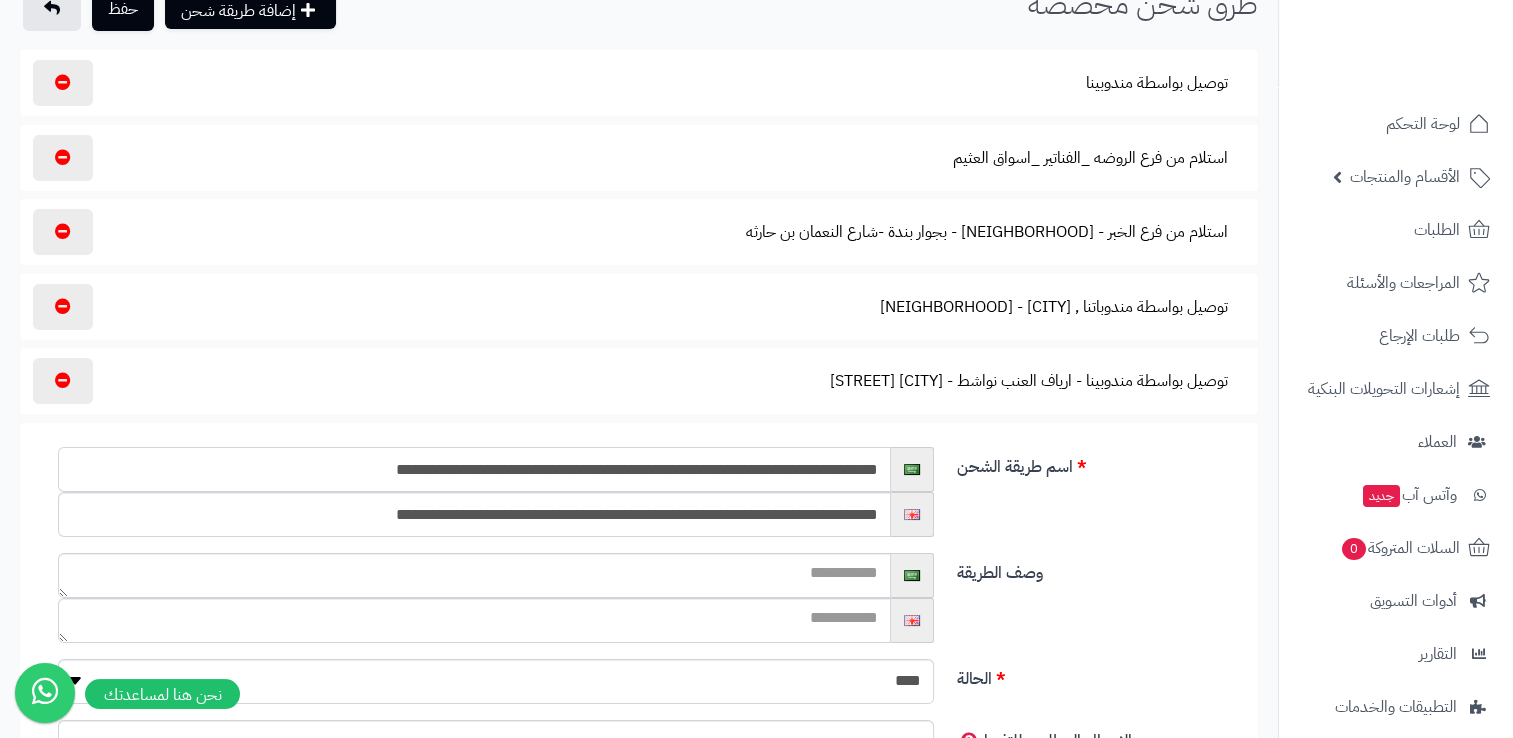 drag, startPoint x: 608, startPoint y: 468, endPoint x: 724, endPoint y: 470, distance: 116.01724 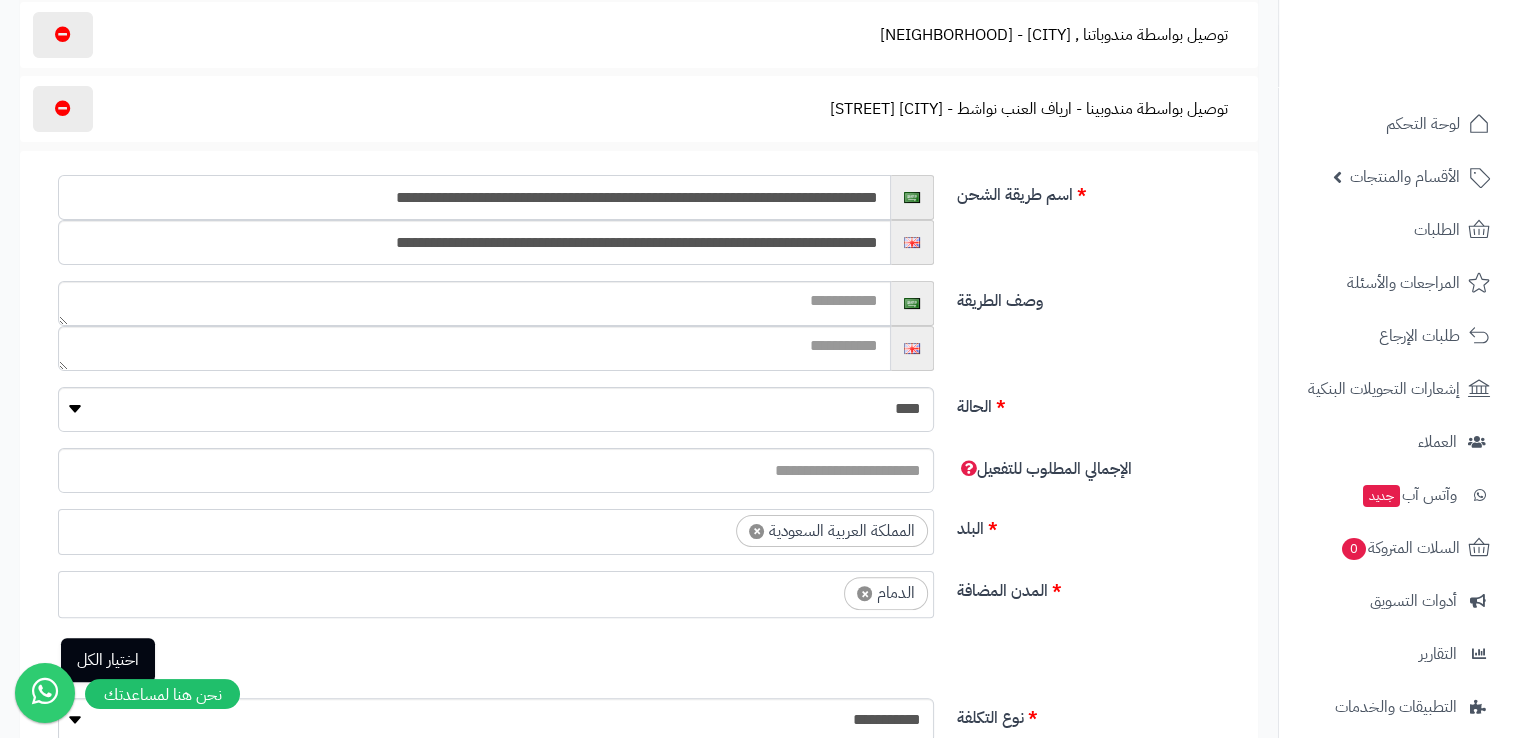 scroll, scrollTop: 500, scrollLeft: 0, axis: vertical 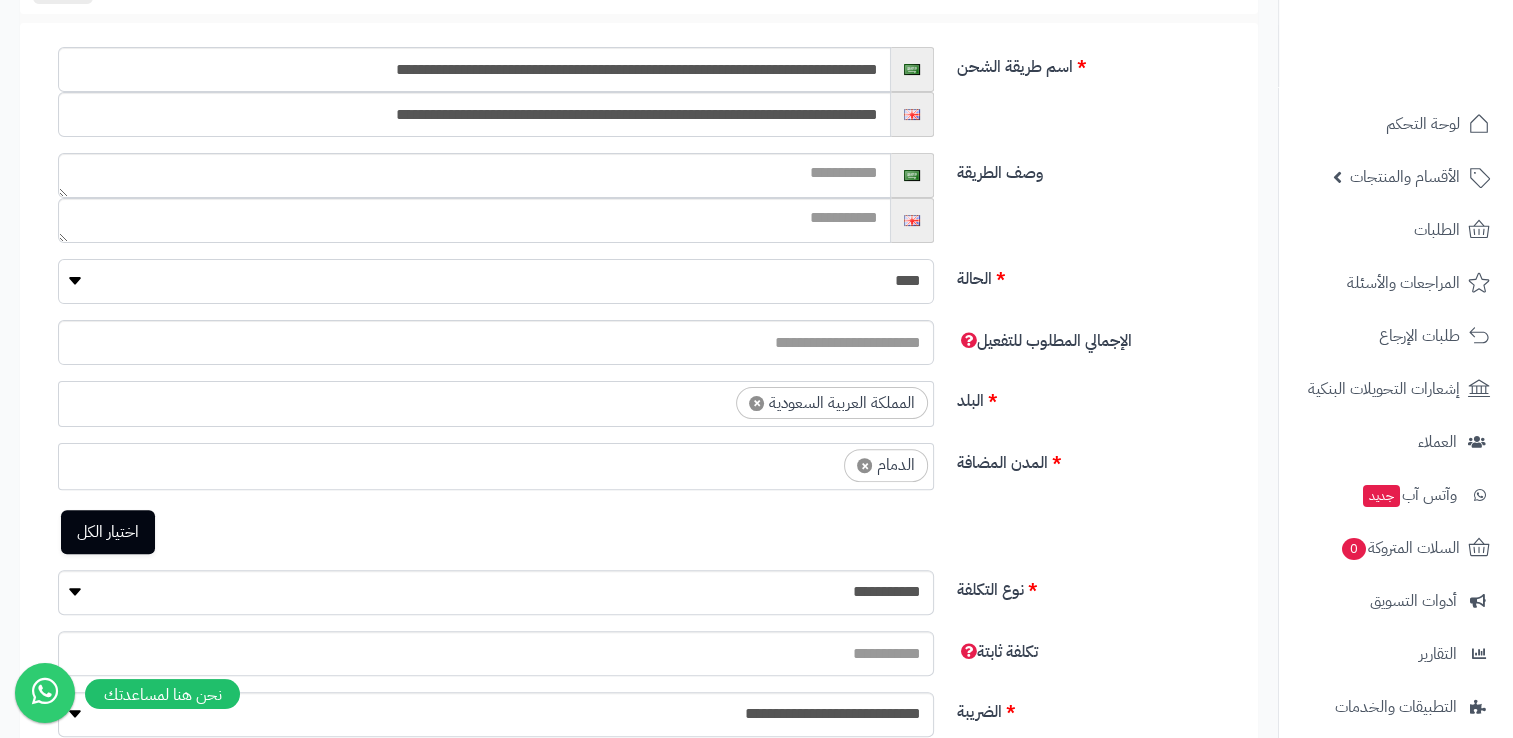 click on "**** ****" at bounding box center (496, 281) 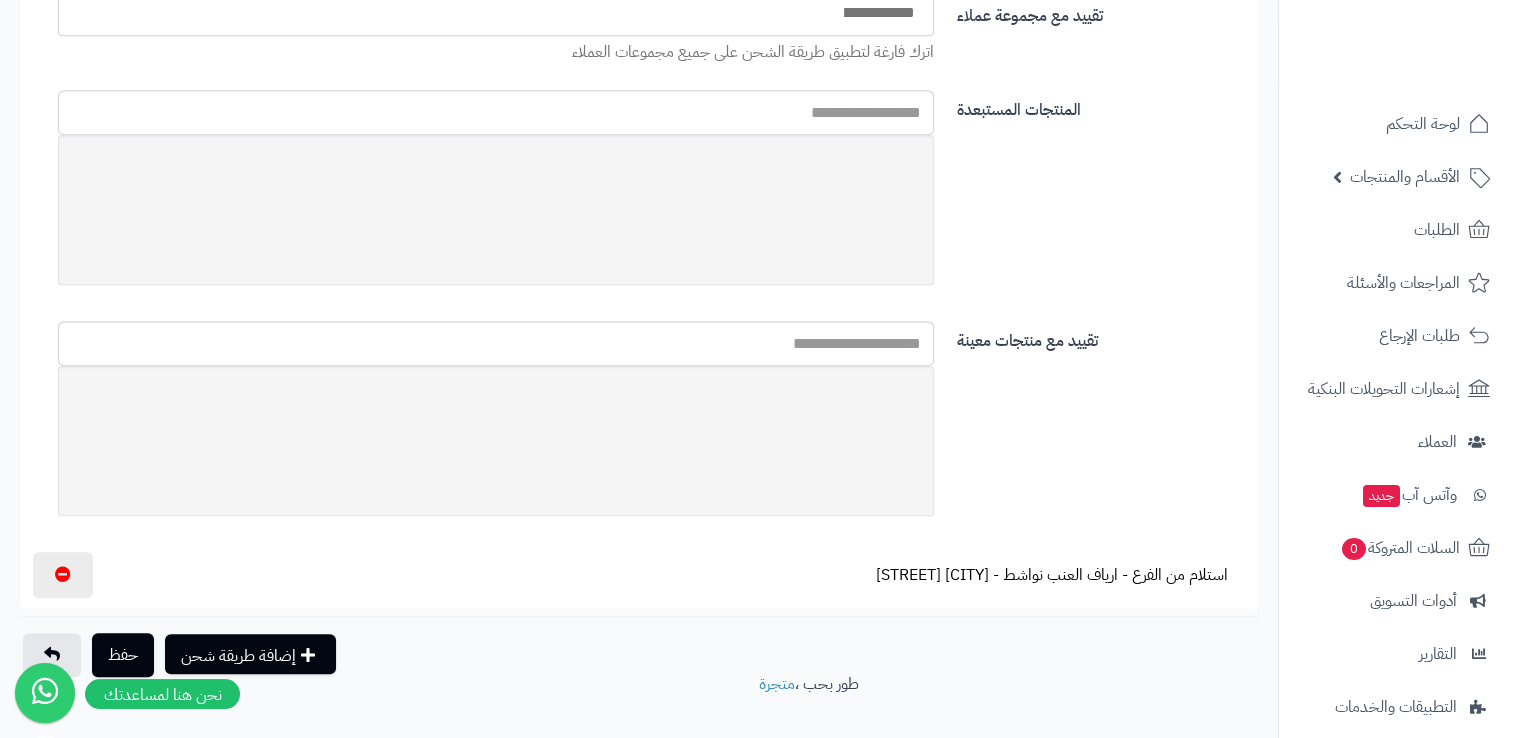 scroll, scrollTop: 1286, scrollLeft: 0, axis: vertical 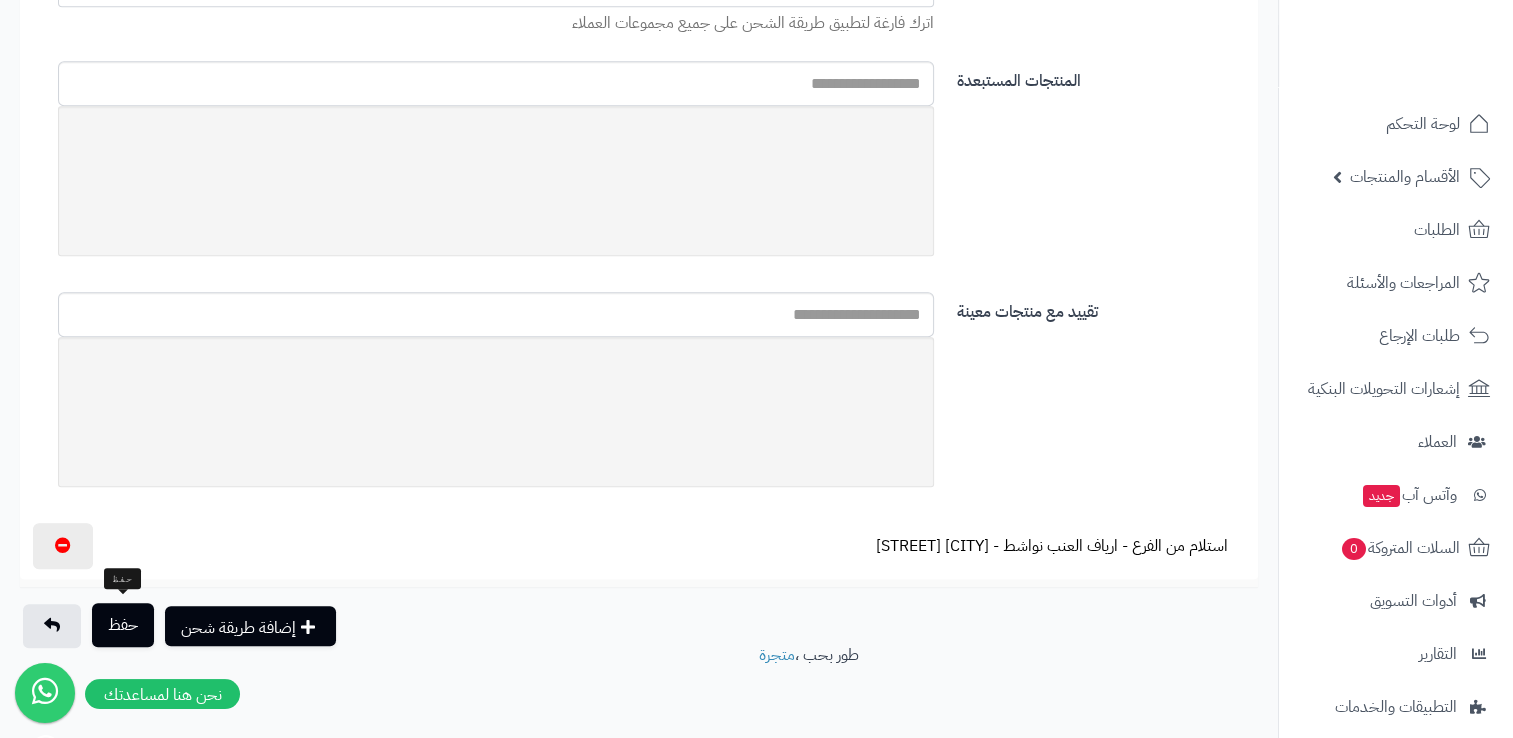 click on "حفظ" at bounding box center (123, 625) 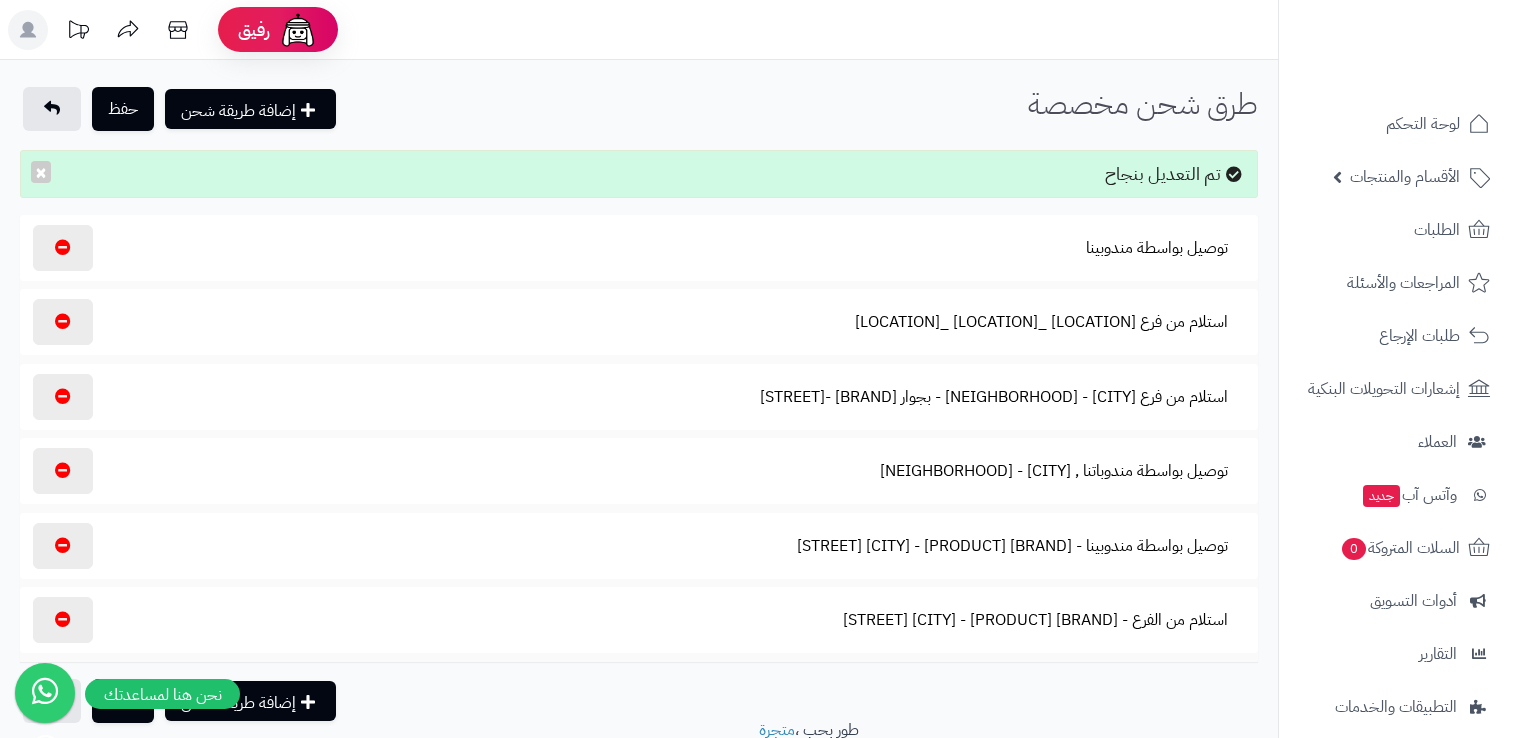 select 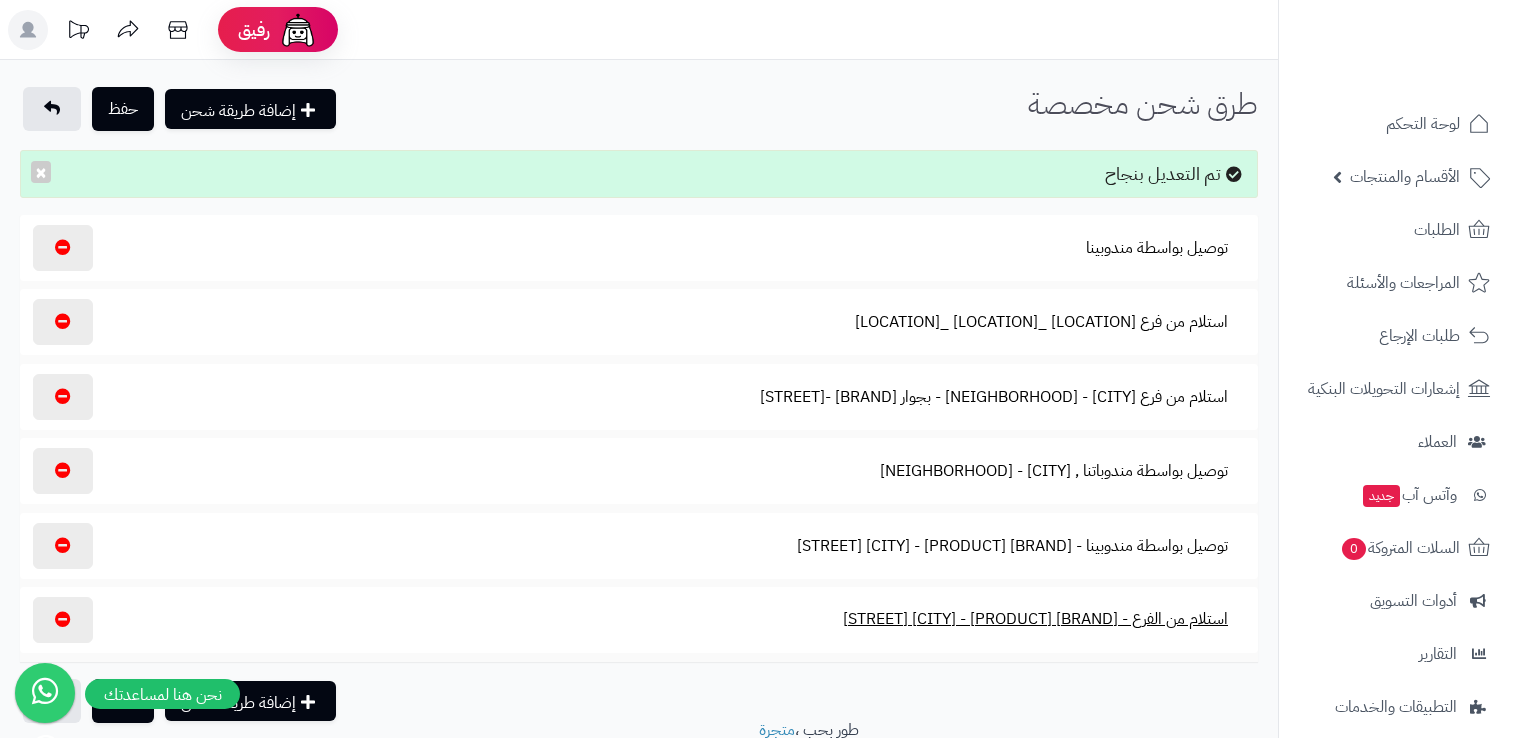 select on "***" 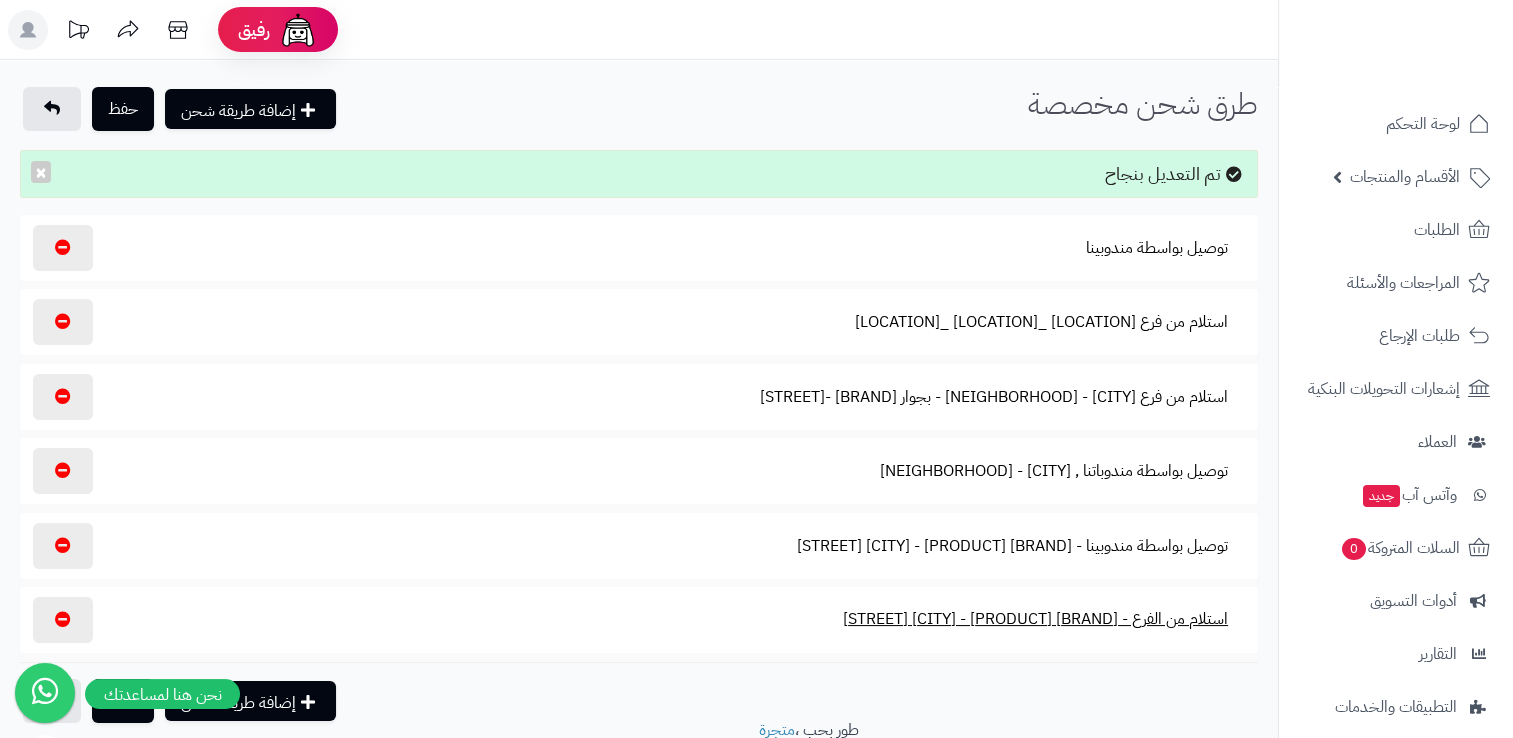 click on "استلام من الفرع - ارياف العنب نواشط - [CITY] شارع الامير نايف بن عبدالعزيز" at bounding box center (1035, 619) 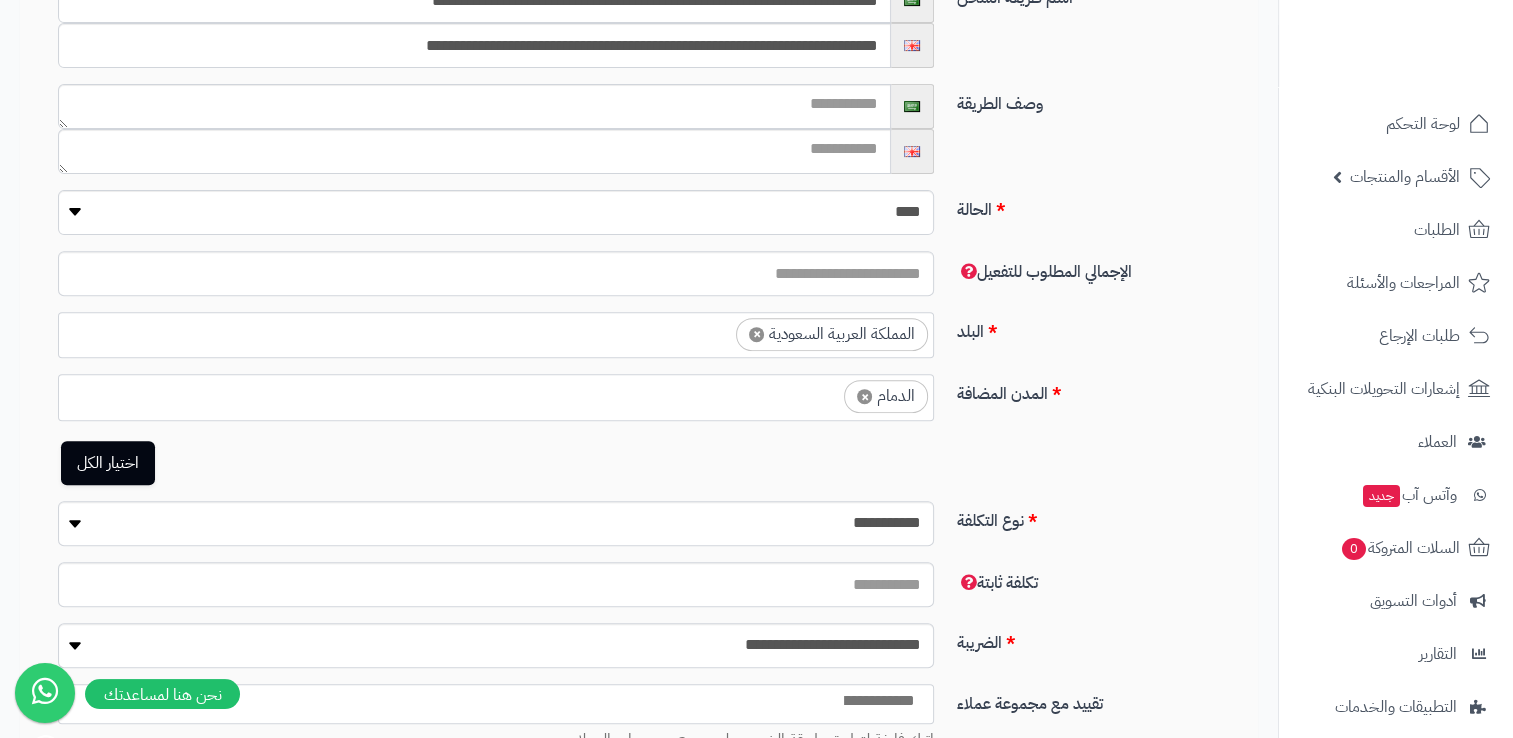 scroll, scrollTop: 700, scrollLeft: 0, axis: vertical 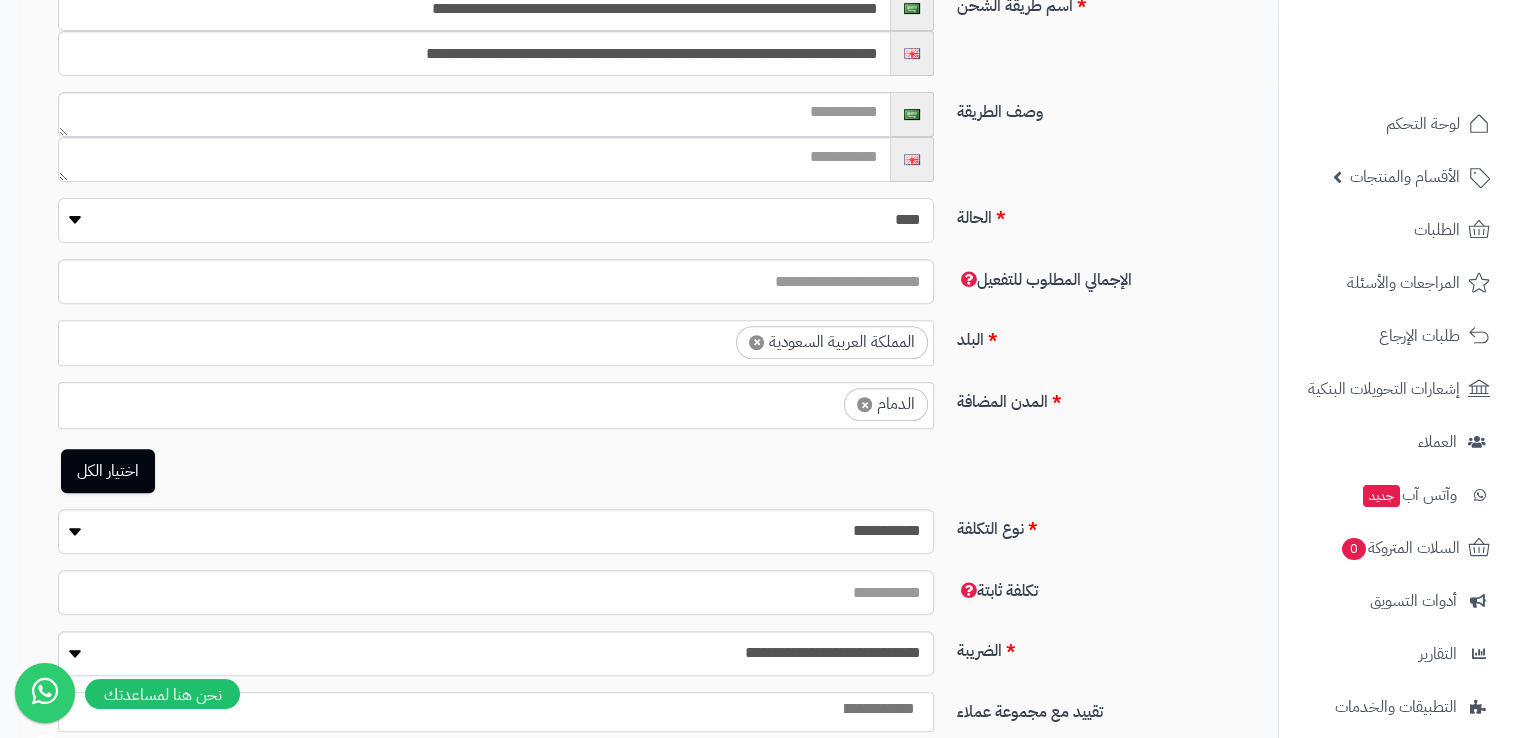 click on "**** ****" at bounding box center [496, 220] 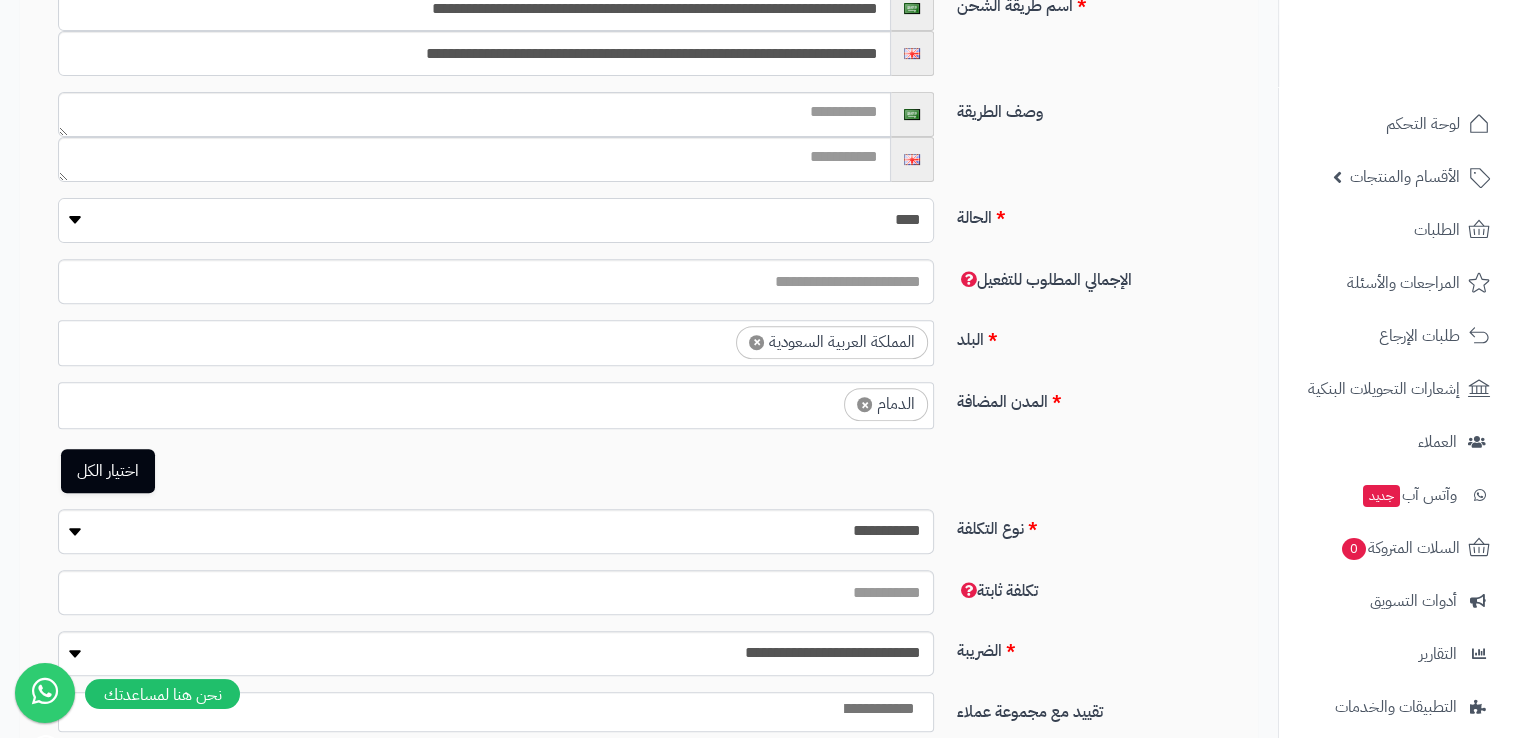 select on "*" 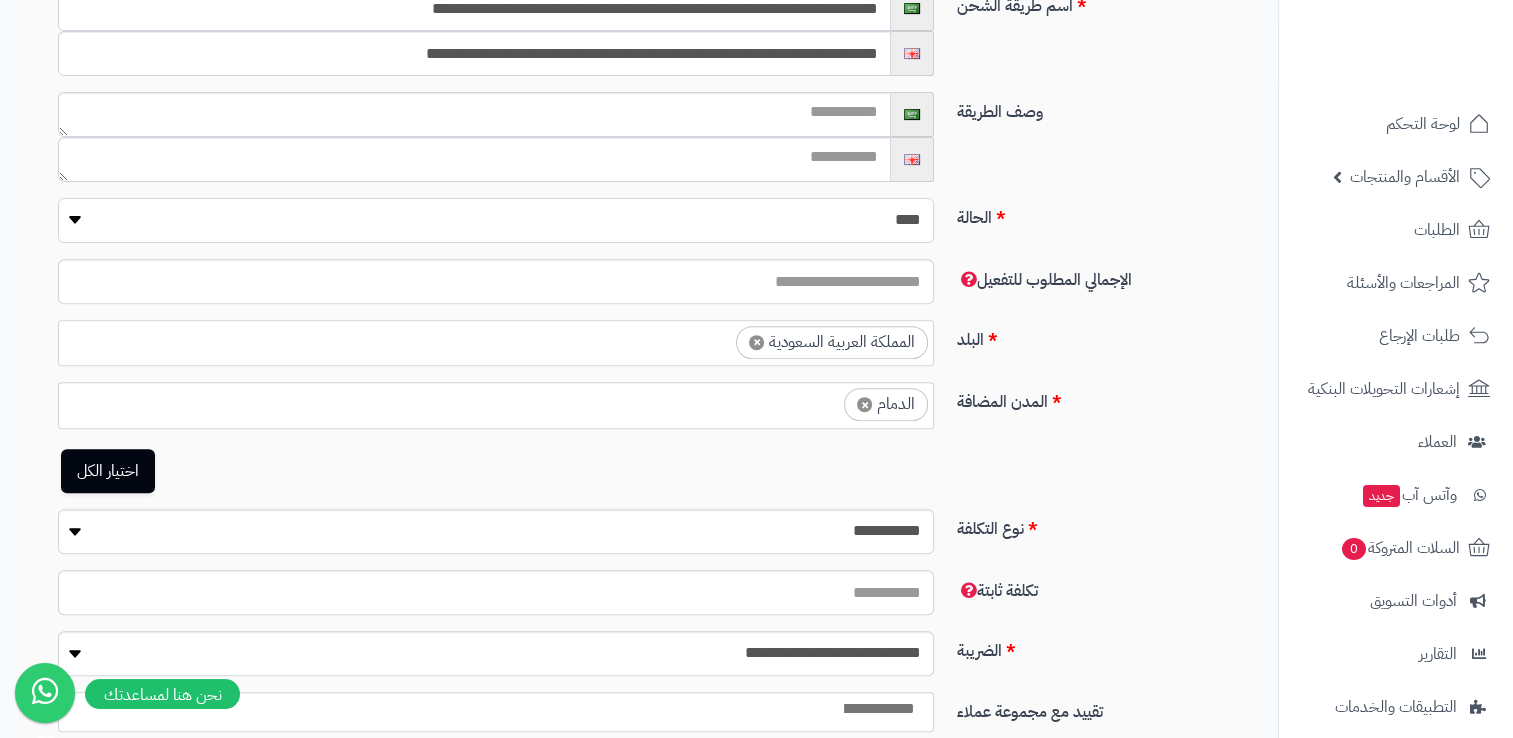 click on "**** ****" at bounding box center [496, 220] 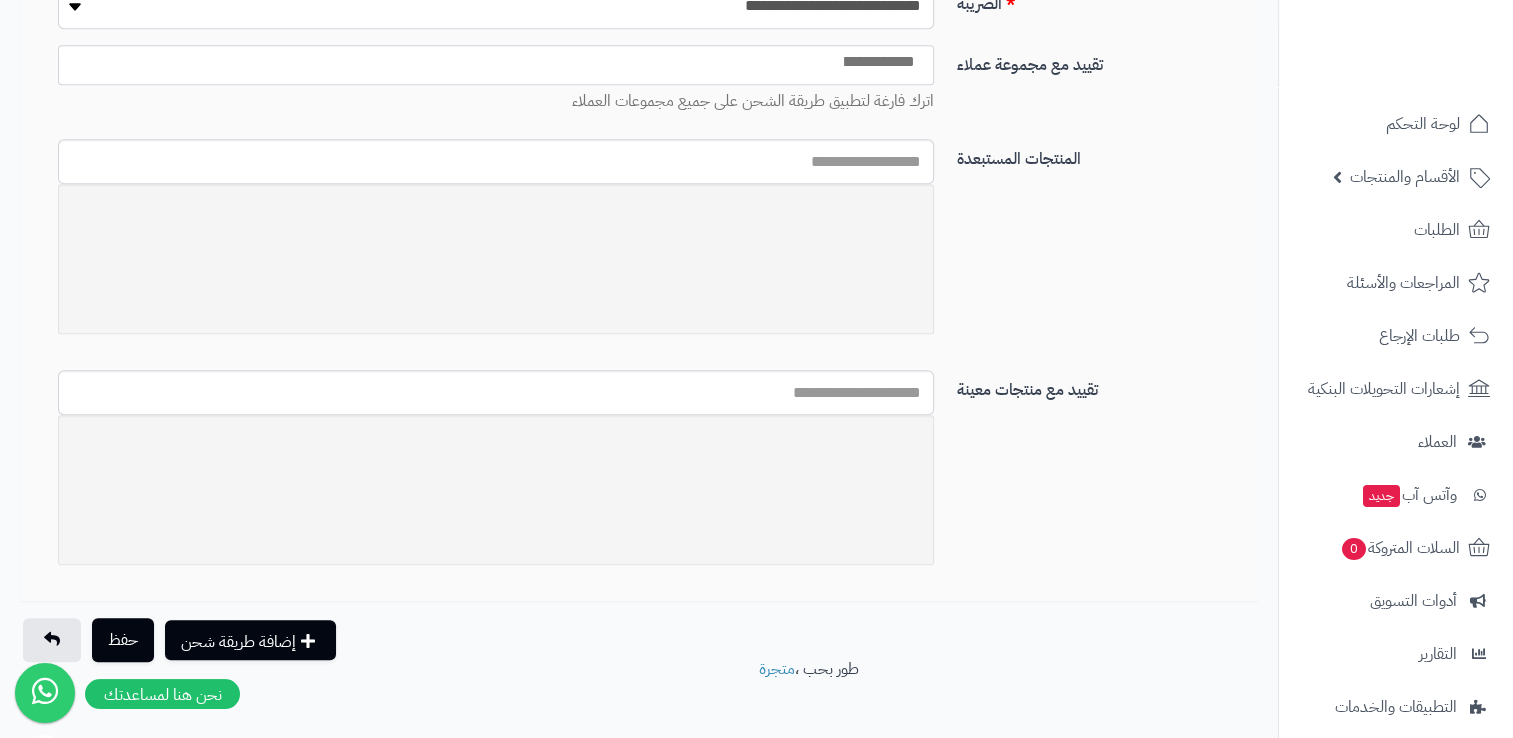 scroll, scrollTop: 1360, scrollLeft: 0, axis: vertical 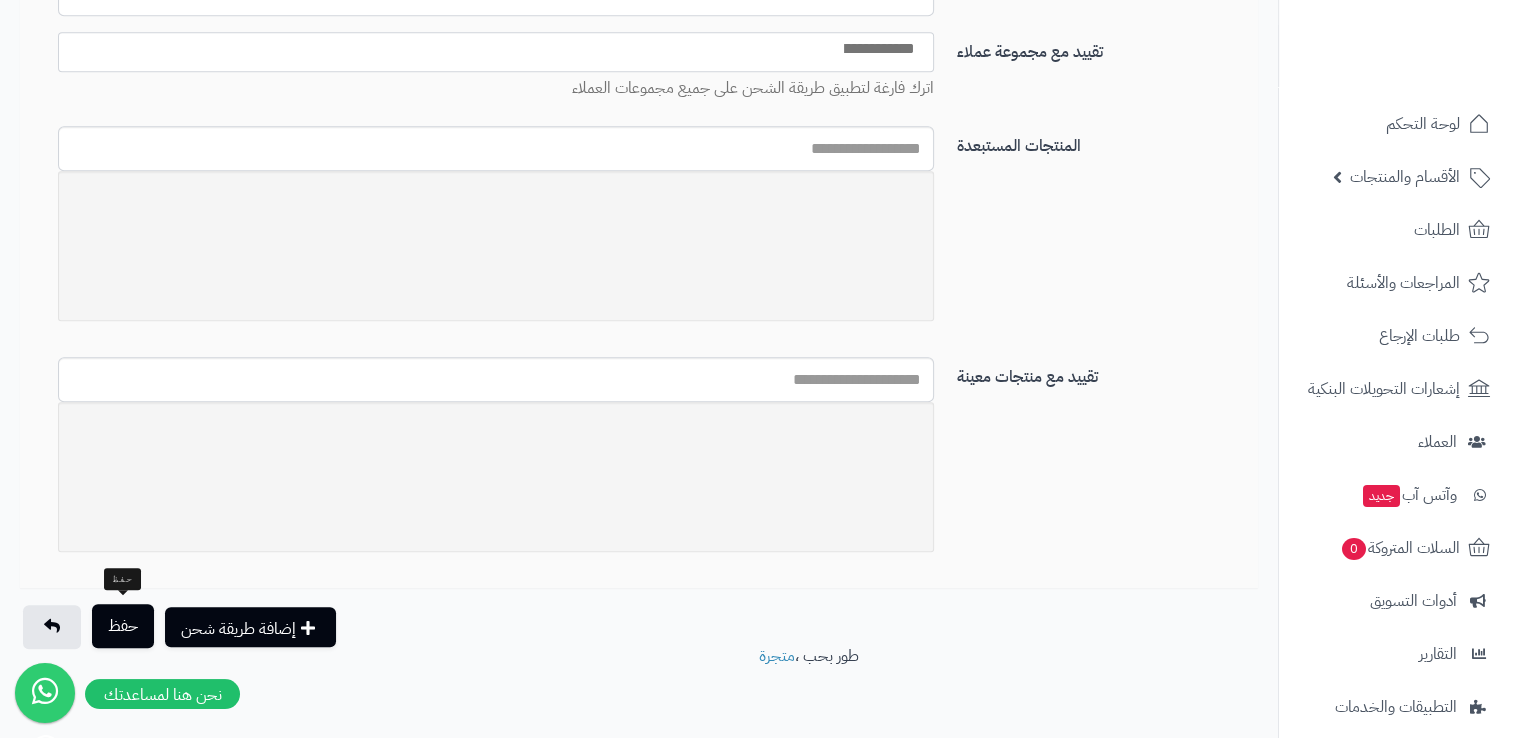click on "حفظ" at bounding box center (123, 626) 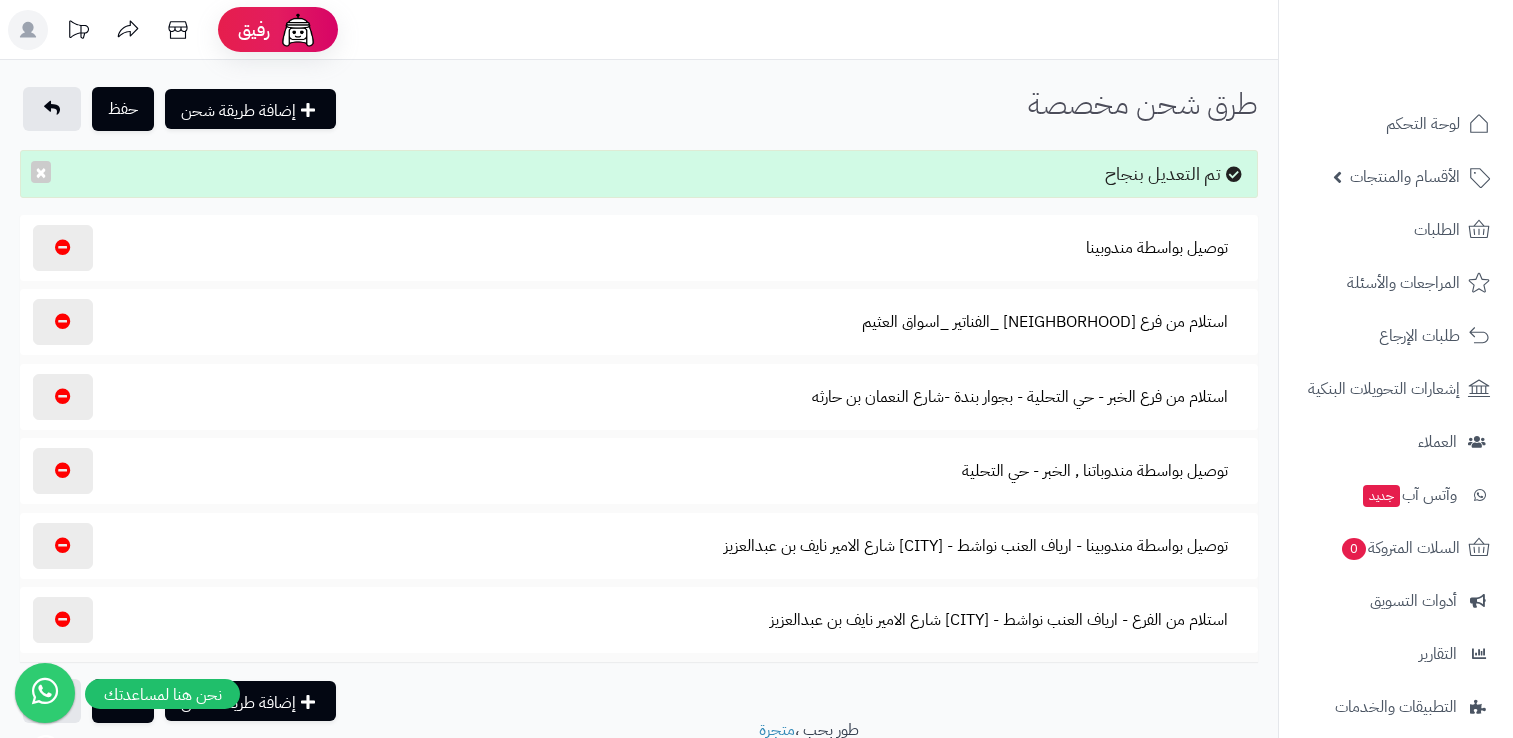scroll, scrollTop: 0, scrollLeft: 0, axis: both 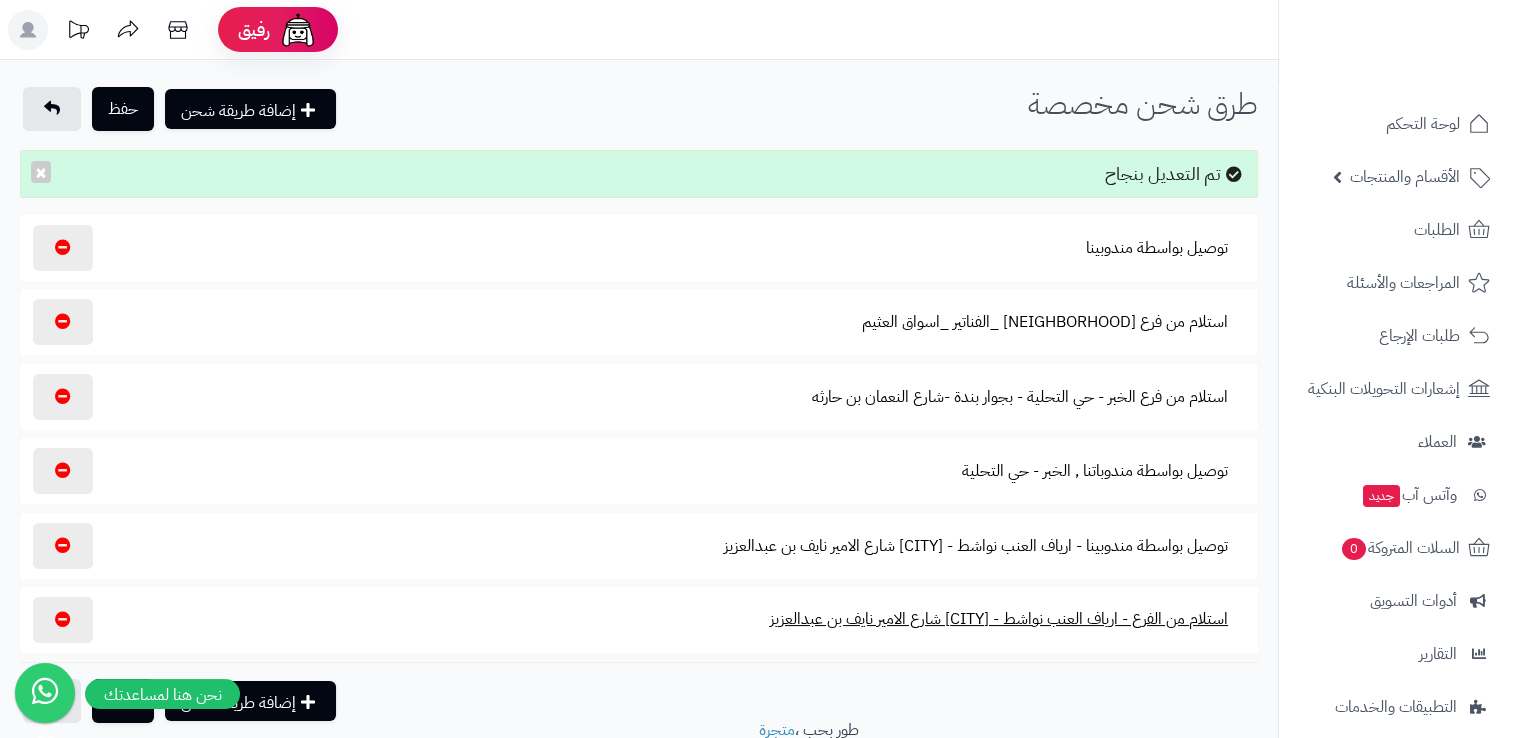 select on "***" 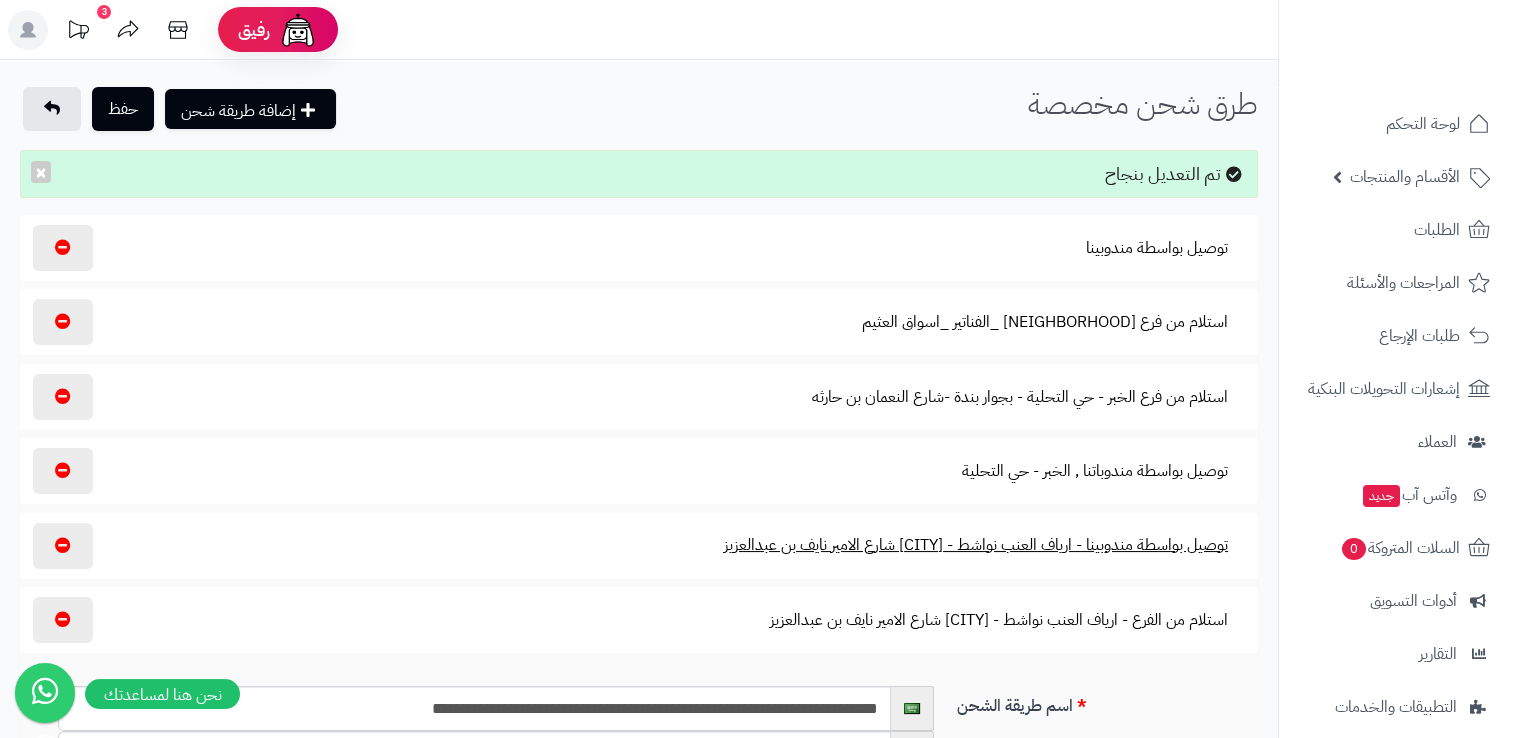 click on "توصيل بواسطة مندوبينا - ارياف العنب نواشط - [CITY] شارع الامير نايف بن عبدالعزيز" at bounding box center (976, 545) 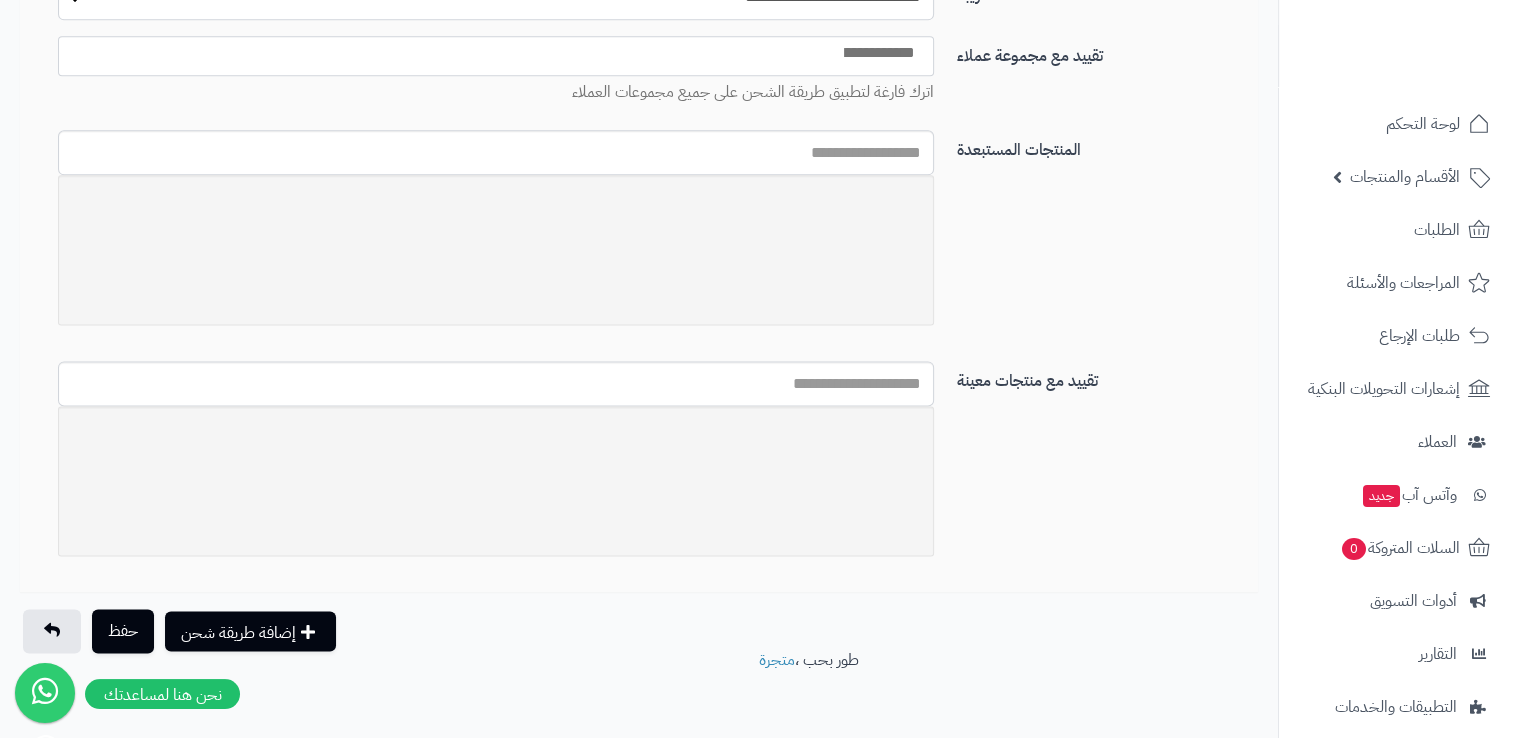 scroll, scrollTop: 2633, scrollLeft: 0, axis: vertical 